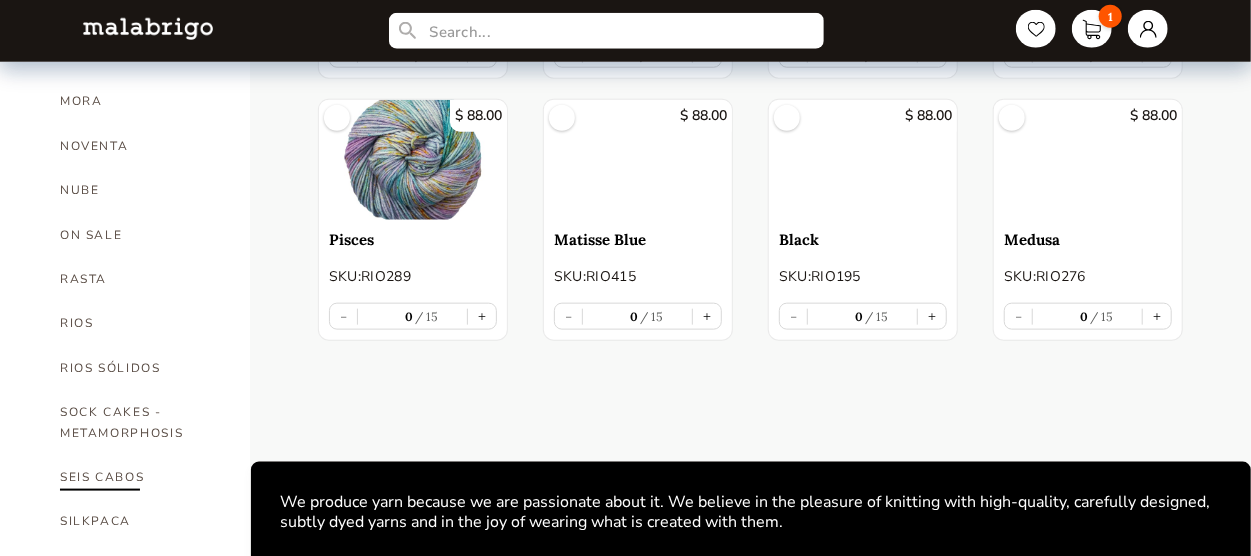 scroll, scrollTop: 1145, scrollLeft: 0, axis: vertical 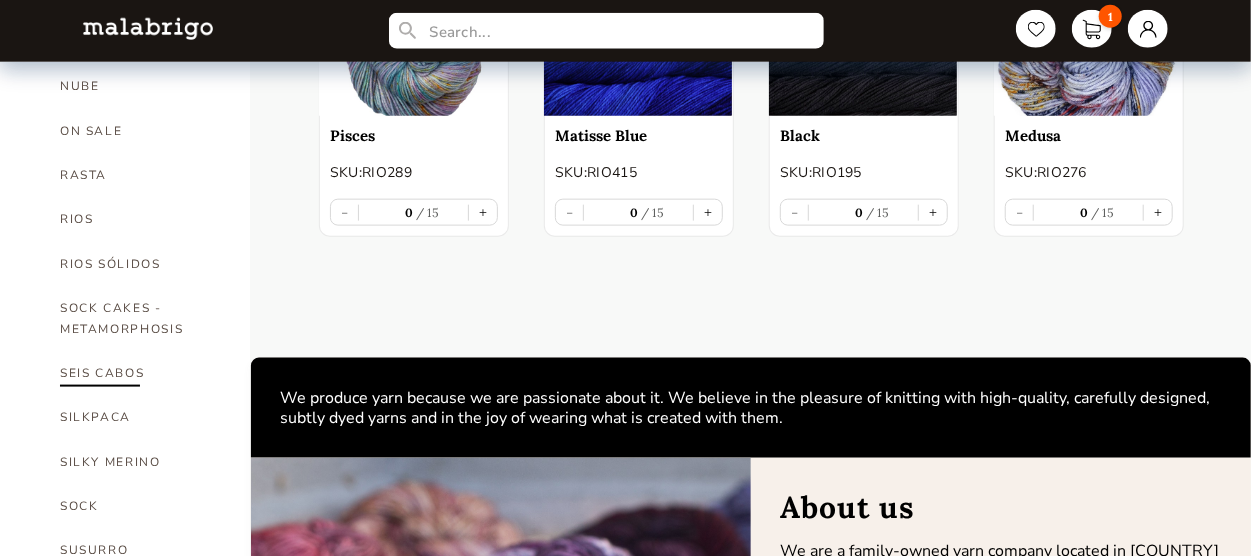 click on "SEIS CABOS" at bounding box center (140, 373) 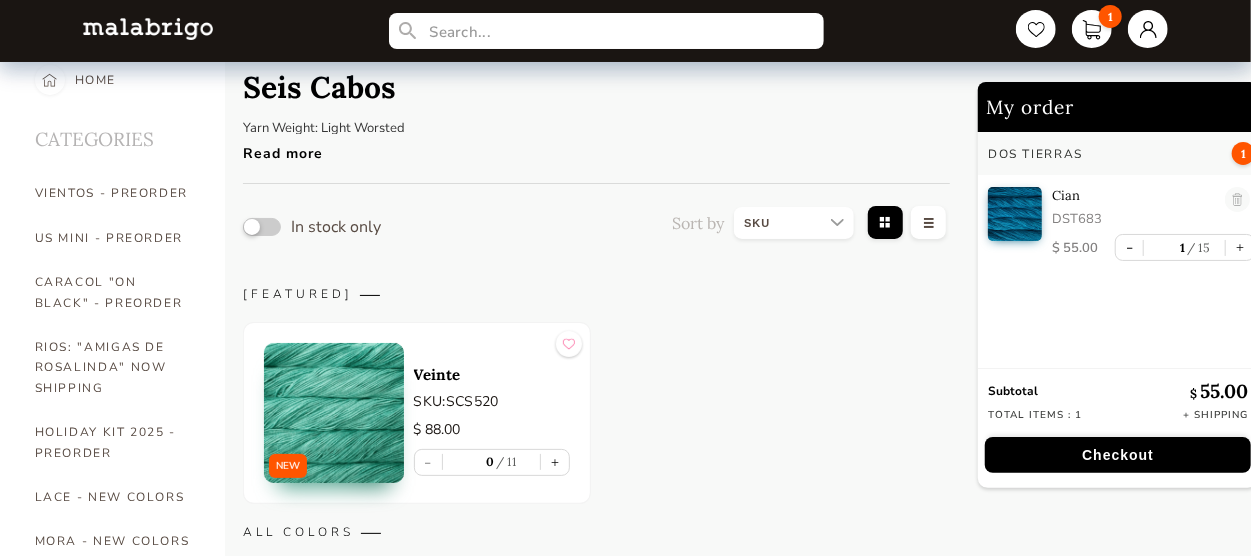 scroll, scrollTop: 0, scrollLeft: 0, axis: both 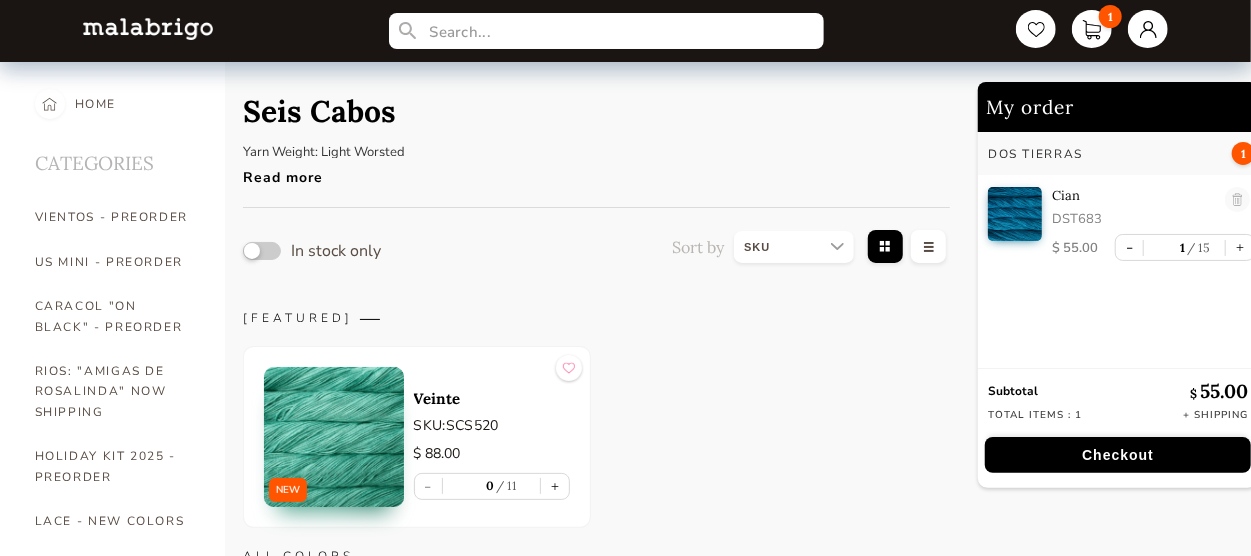 click on "Read more" at bounding box center (358, 172) 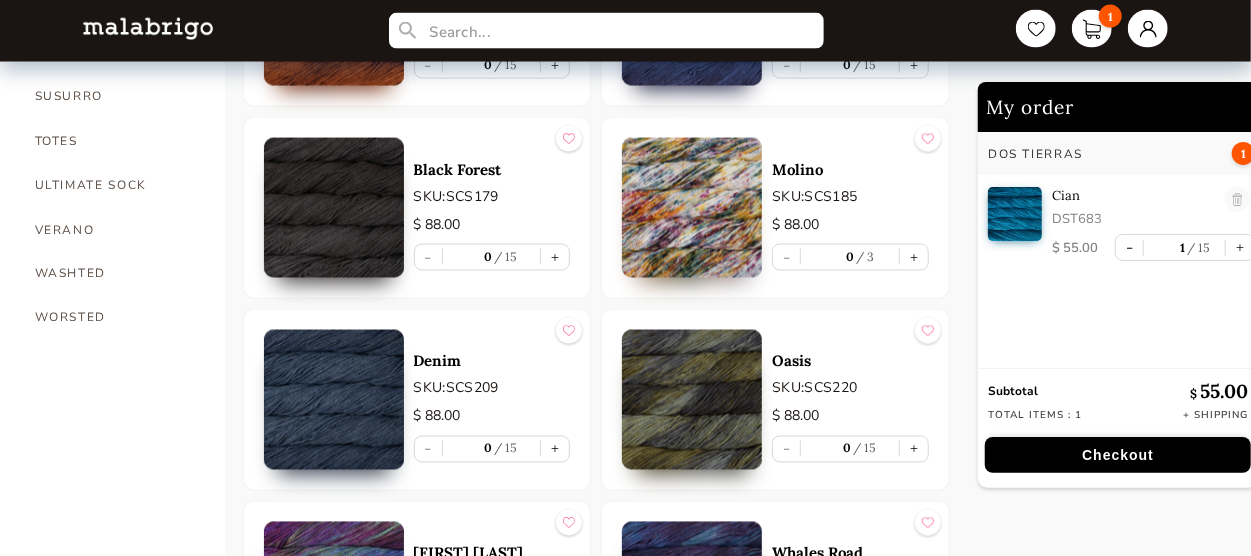 scroll, scrollTop: 1598, scrollLeft: 0, axis: vertical 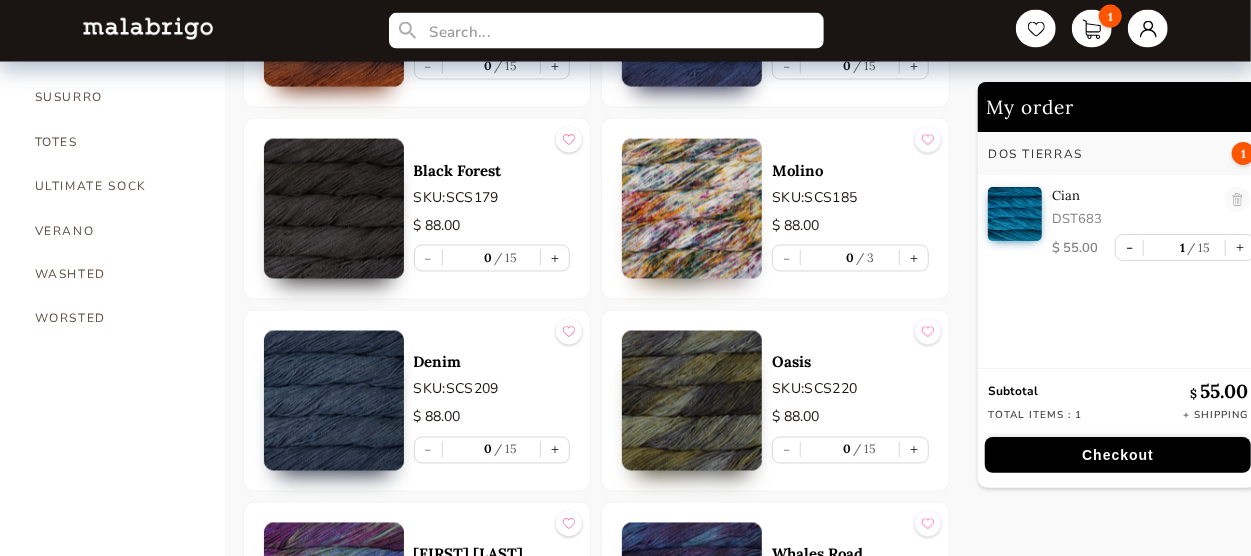 click at bounding box center [692, 209] 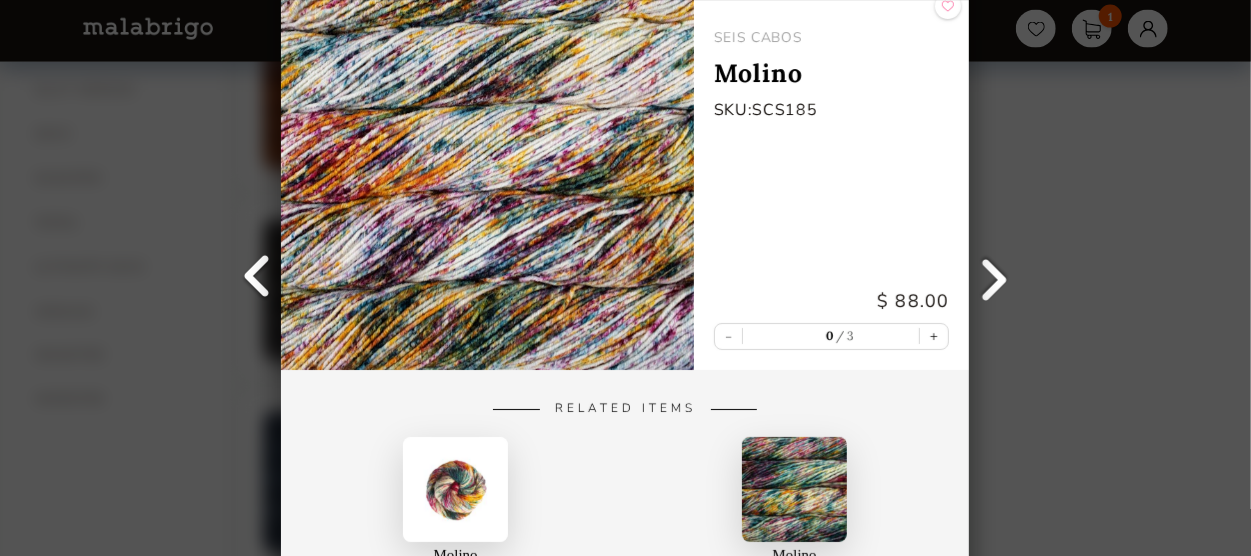 scroll, scrollTop: 1520, scrollLeft: 0, axis: vertical 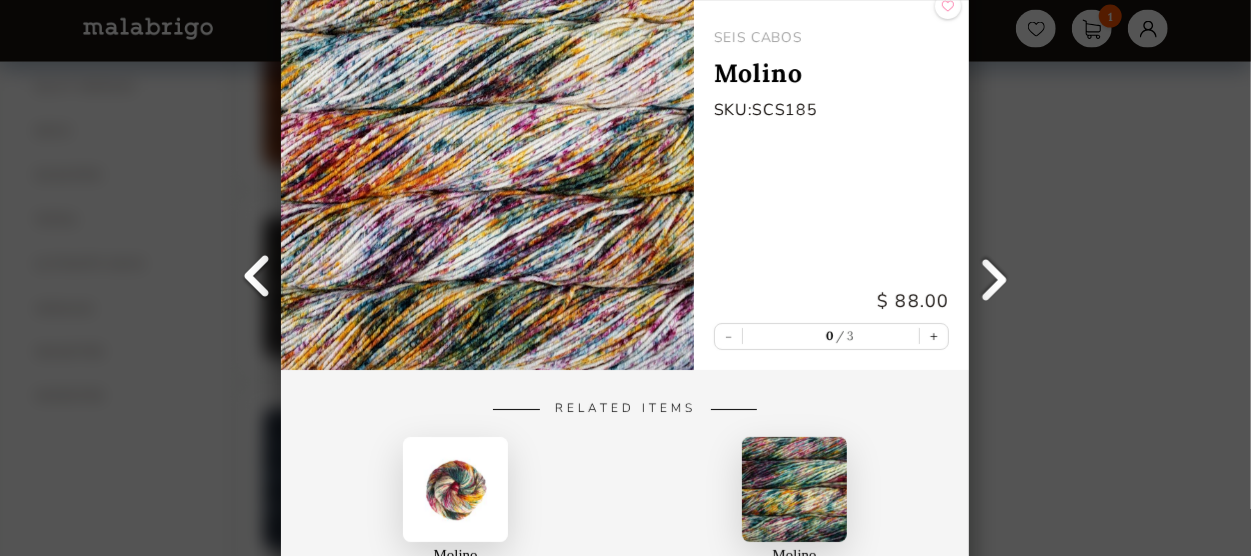 click on "Back SEIS CABOS Molino SKU: SCS185 $ 88.00 - 0 3 + Related Items Molino Worsted Molino Rasta" at bounding box center [625, 278] 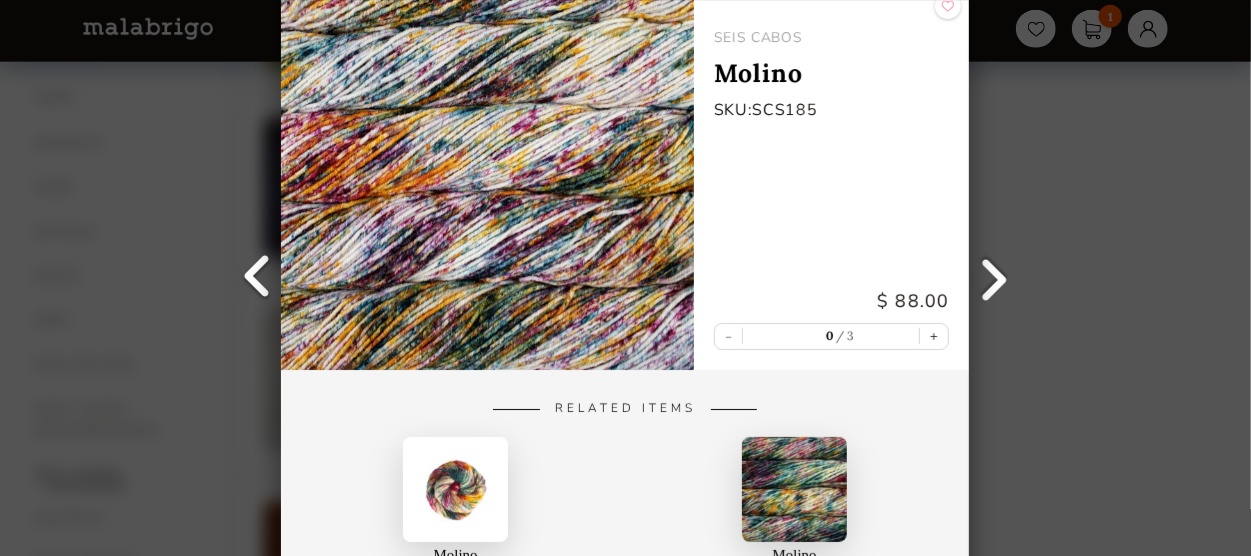 scroll, scrollTop: 1029, scrollLeft: 0, axis: vertical 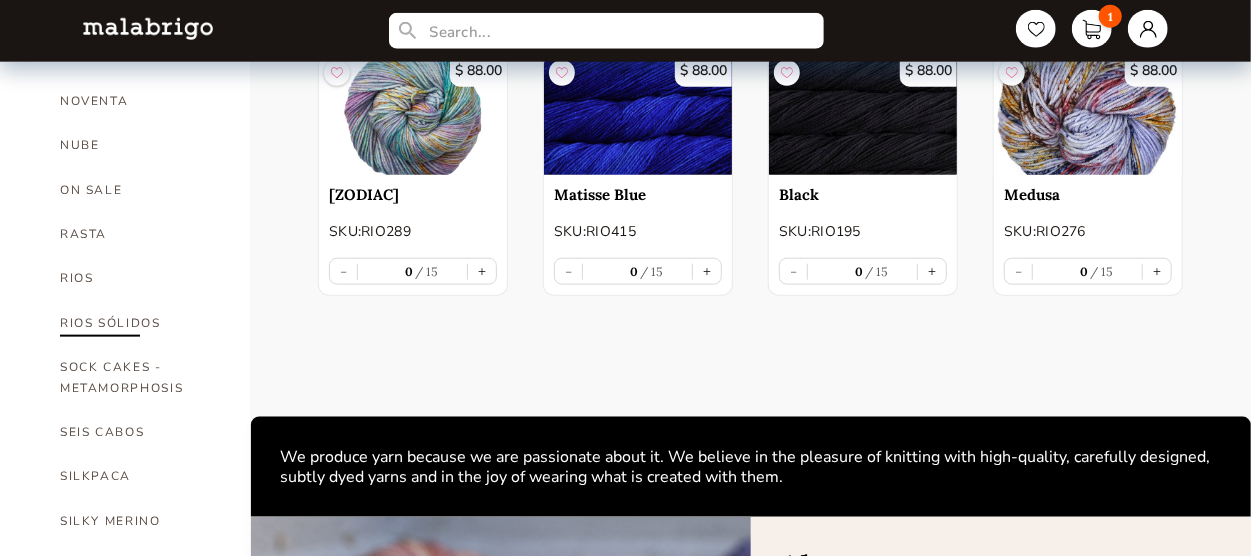 click on "RIOS SÓLIDOS" at bounding box center (140, 323) 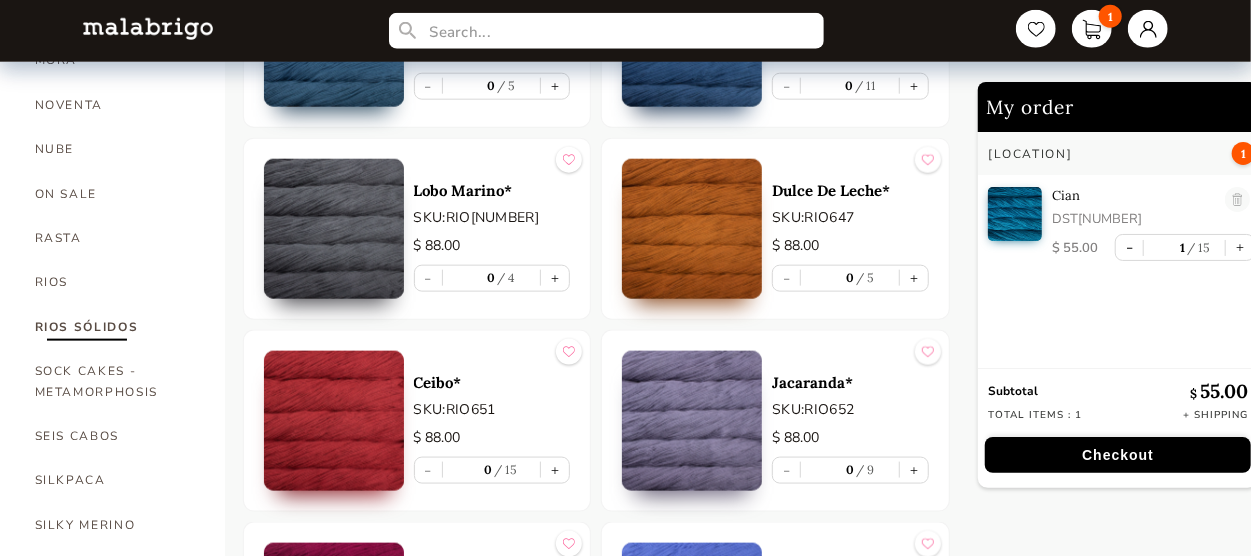 scroll, scrollTop: 1081, scrollLeft: 0, axis: vertical 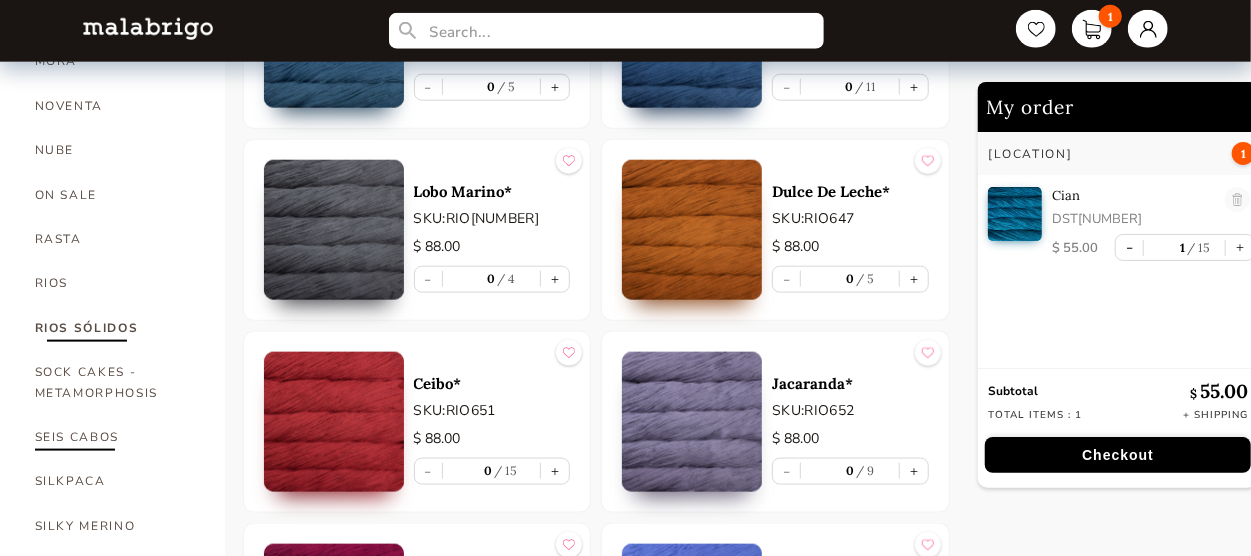 click on "SEIS CABOS" at bounding box center [115, 437] 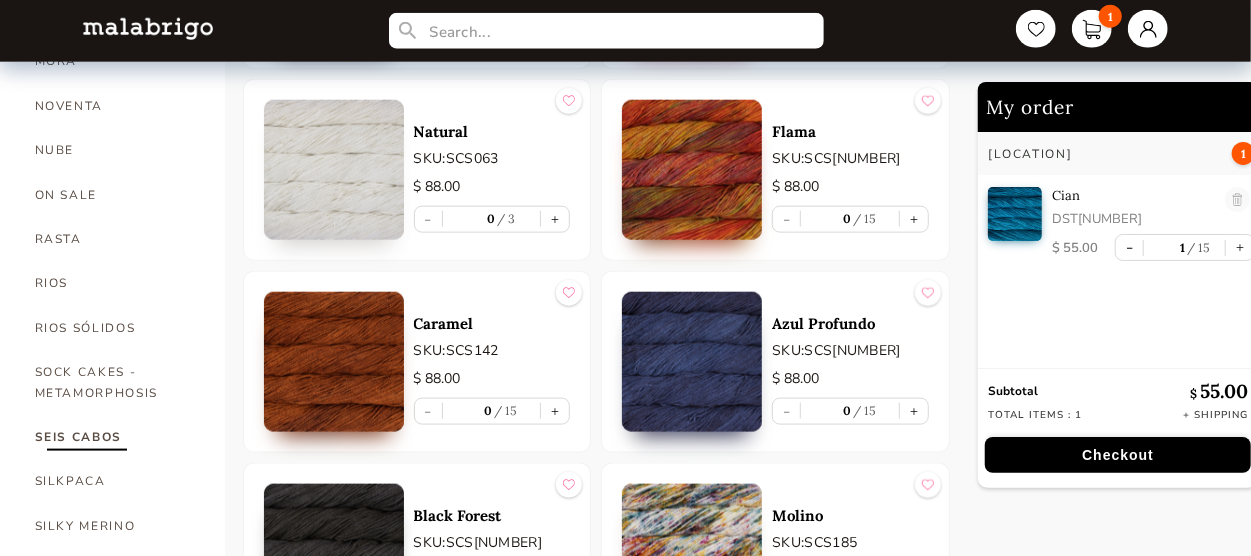 scroll, scrollTop: 0, scrollLeft: 0, axis: both 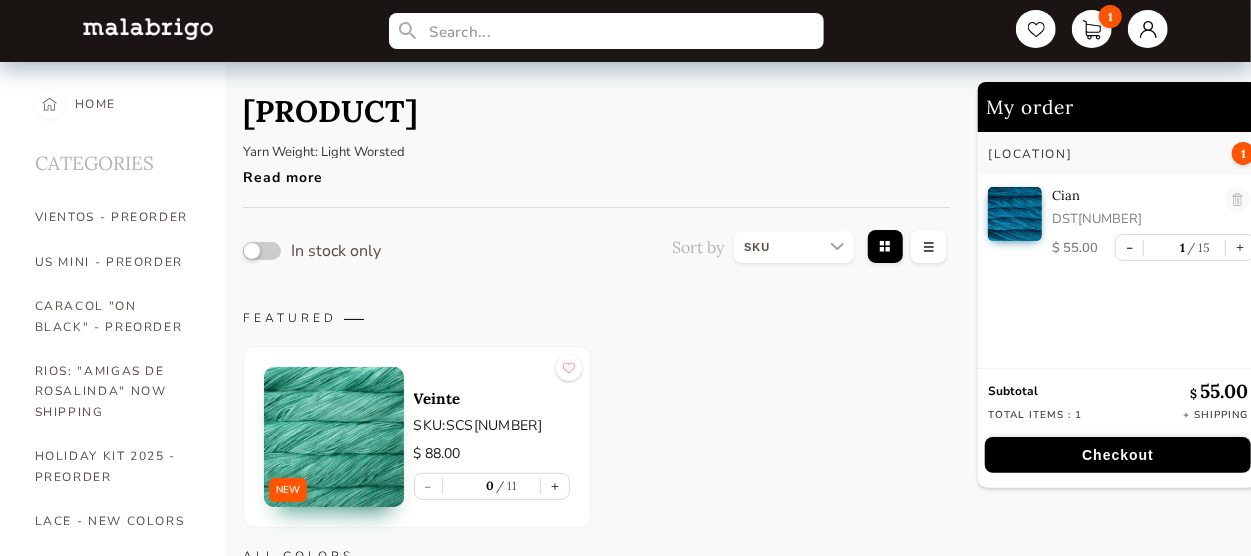 click on "Read more" at bounding box center (379, 172) 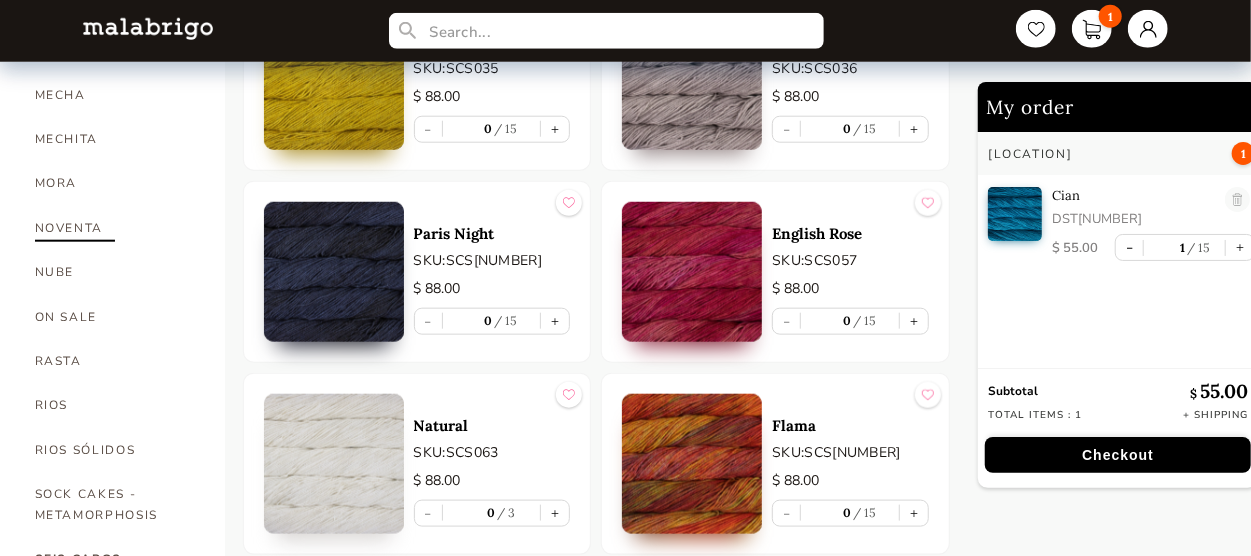 scroll, scrollTop: 977, scrollLeft: 0, axis: vertical 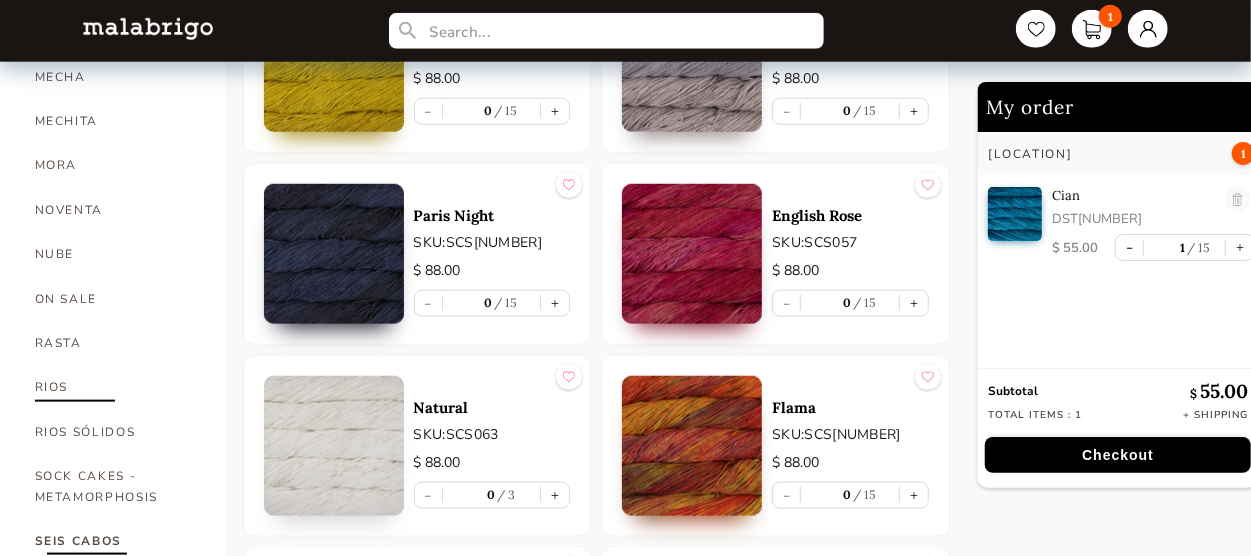 click on "RIOS" at bounding box center [115, 387] 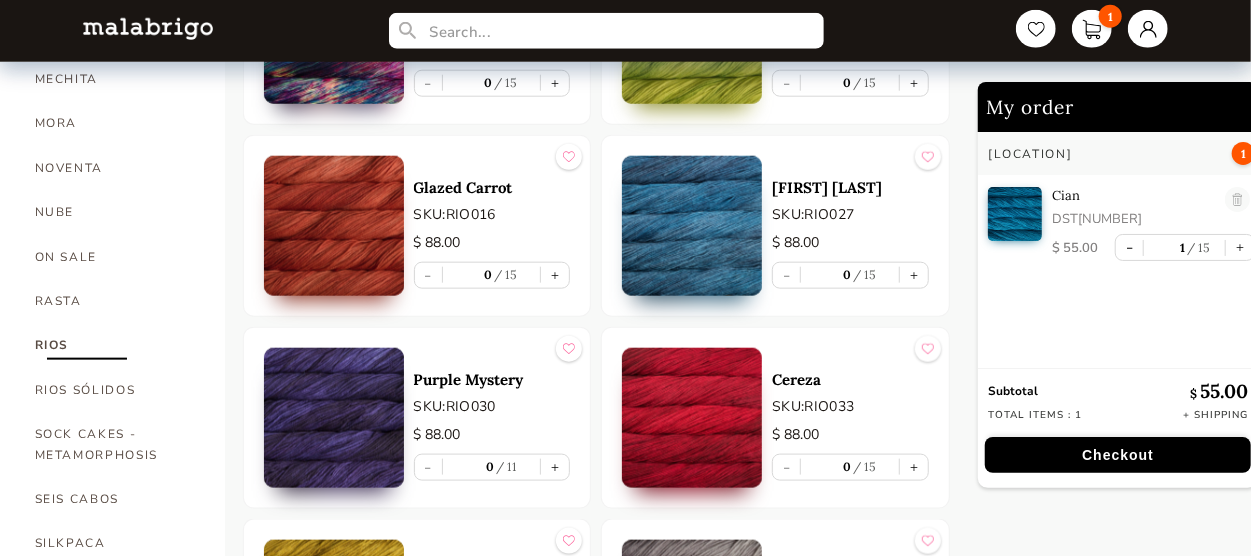 scroll, scrollTop: 1052, scrollLeft: 0, axis: vertical 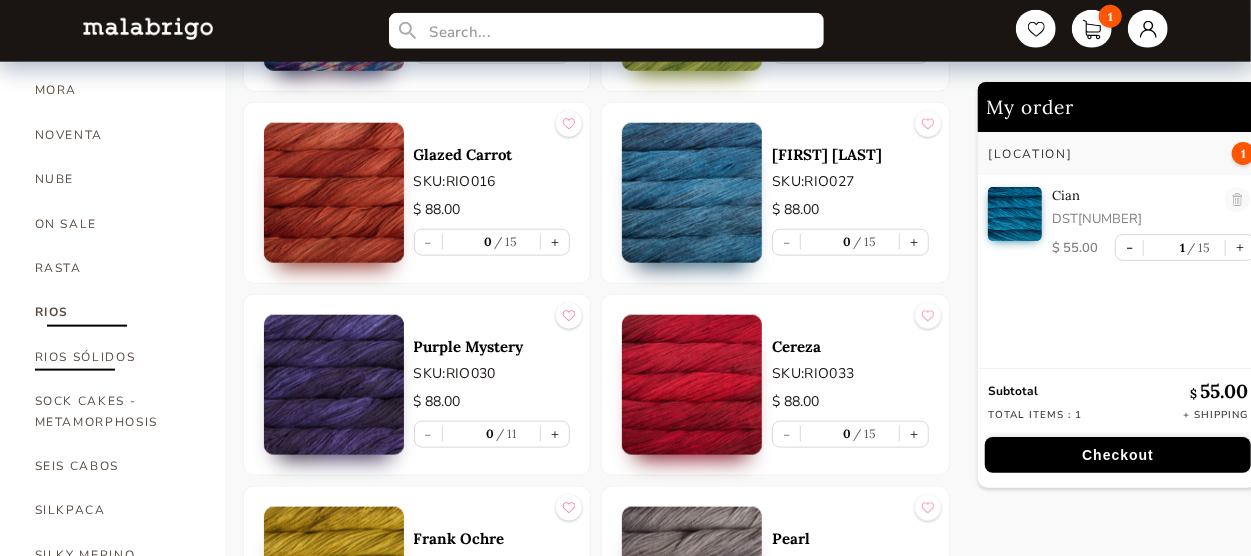 click on "RIOS SÓLIDOS" at bounding box center [115, 357] 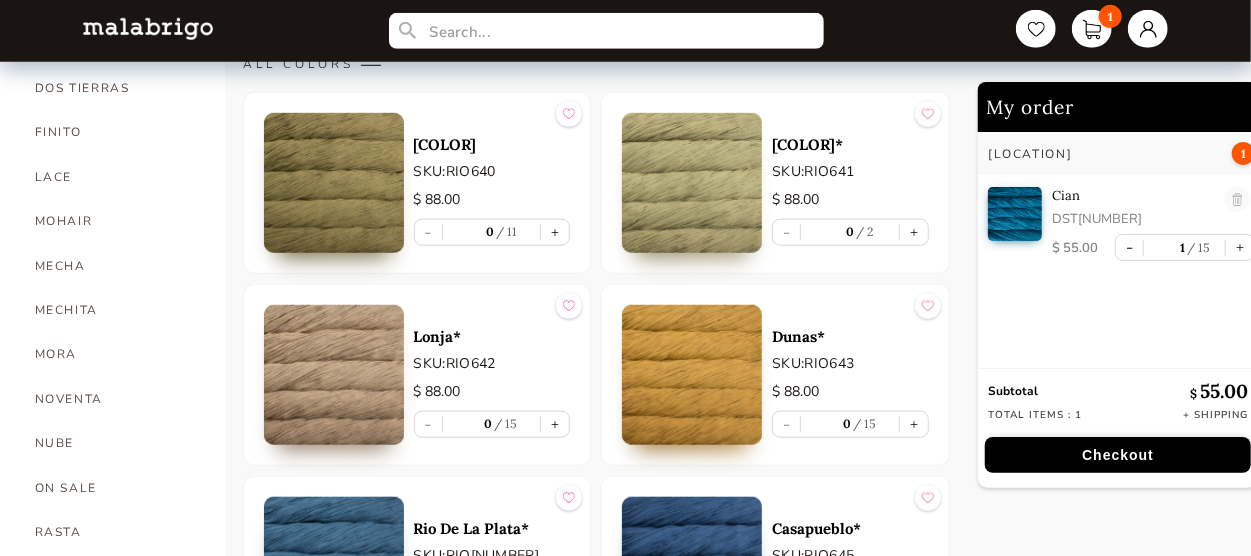 scroll, scrollTop: 864, scrollLeft: 0, axis: vertical 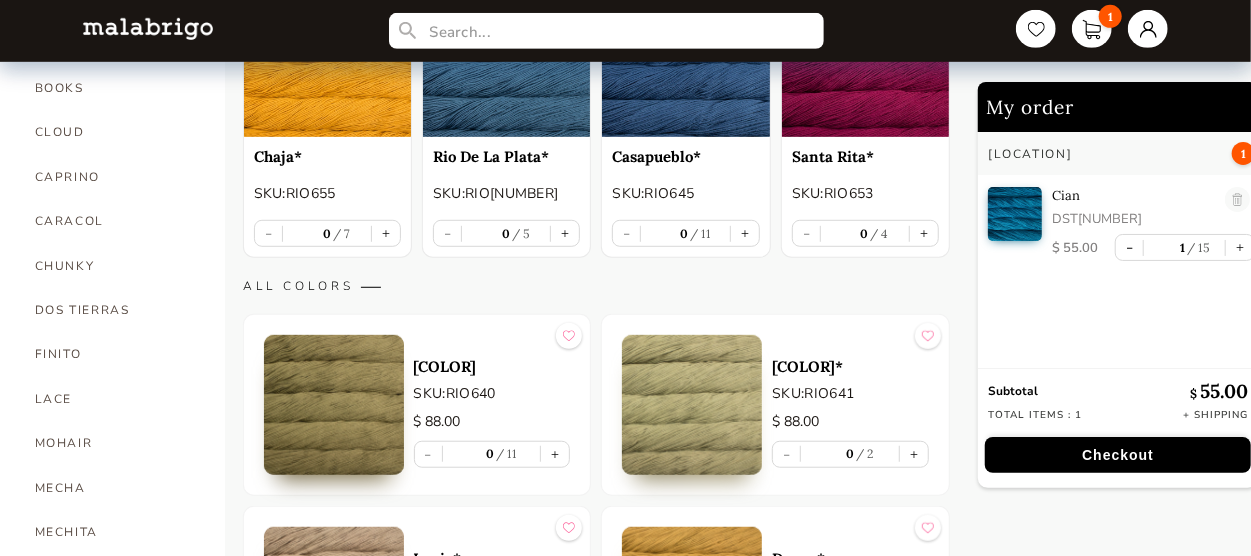 click at bounding box center [334, 405] 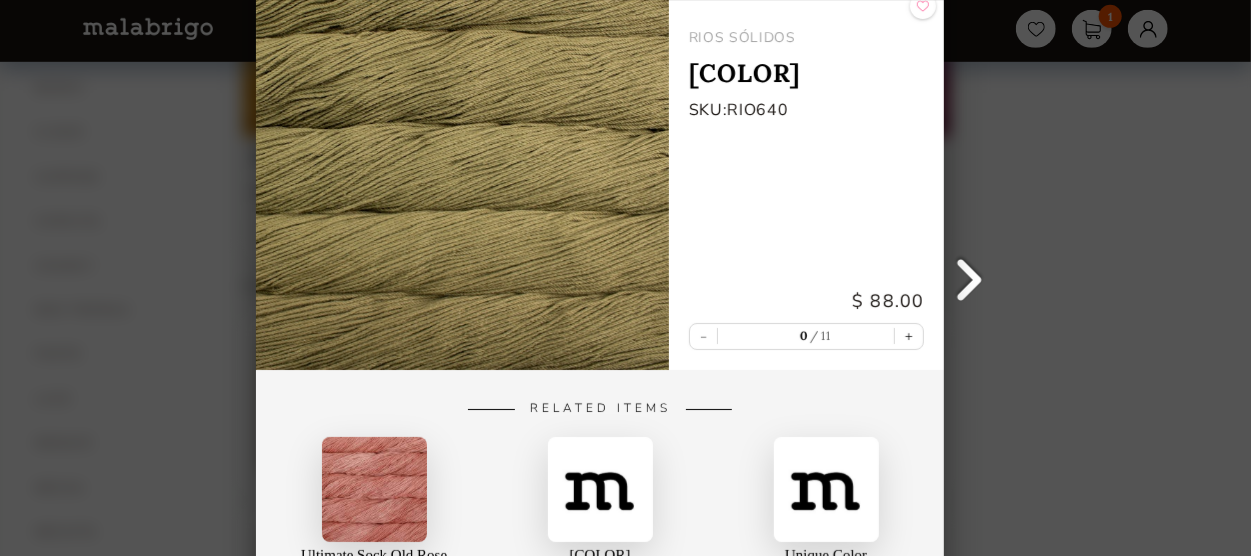 click on "Back RIOS SÓLIDOS Mate* SKU:  RIO640 $   88.00 - 0 11 + Related Items Ultimate Sock Old Rose Ultimate Sock White Ultimate Sock Unique Color Ultimate Sock" at bounding box center (625, 278) 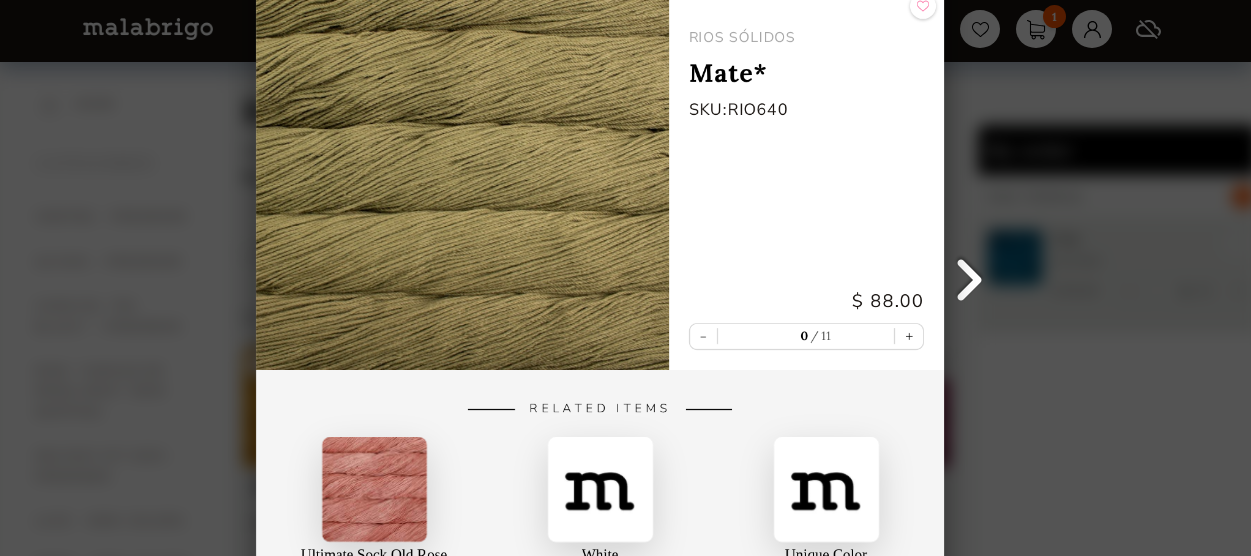 select on "SKU" 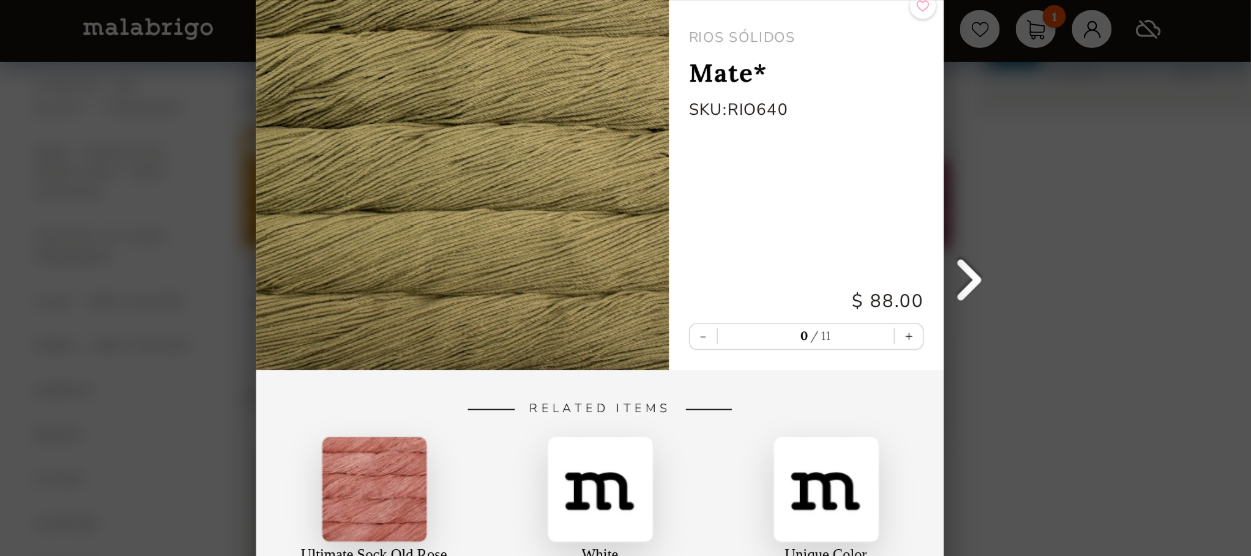 scroll, scrollTop: 218, scrollLeft: 0, axis: vertical 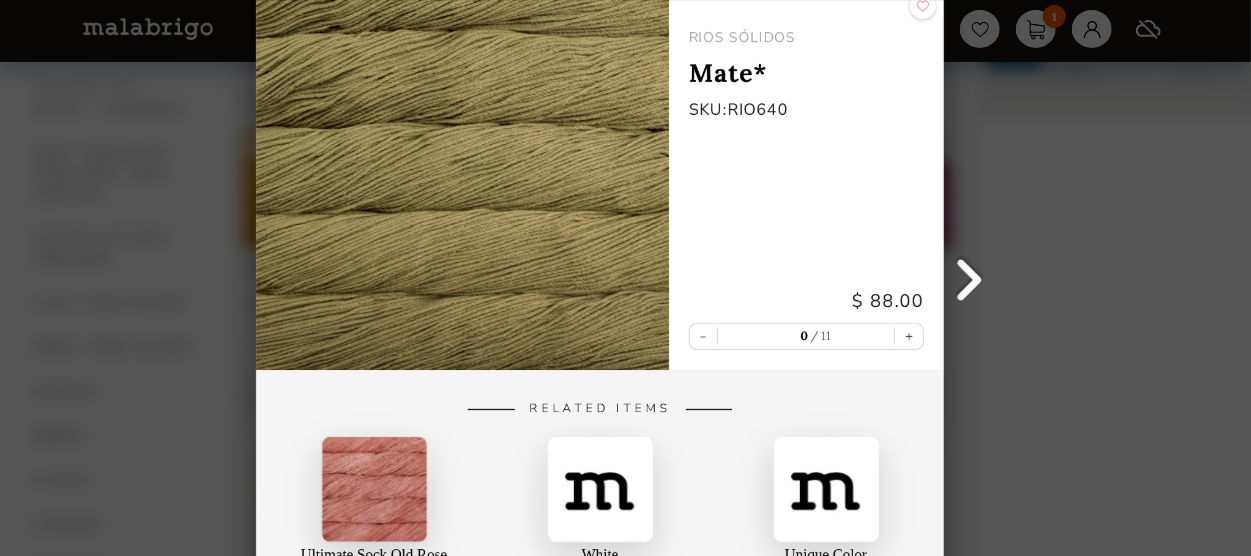 click on "Back RIOS SÓLIDOS Mate* SKU:  RIO640 $   88.00 - 0 11 + Related Items Ultimate Sock Old Rose Ultimate Sock White Ultimate Sock Unique Color Ultimate Sock" at bounding box center [625, 278] 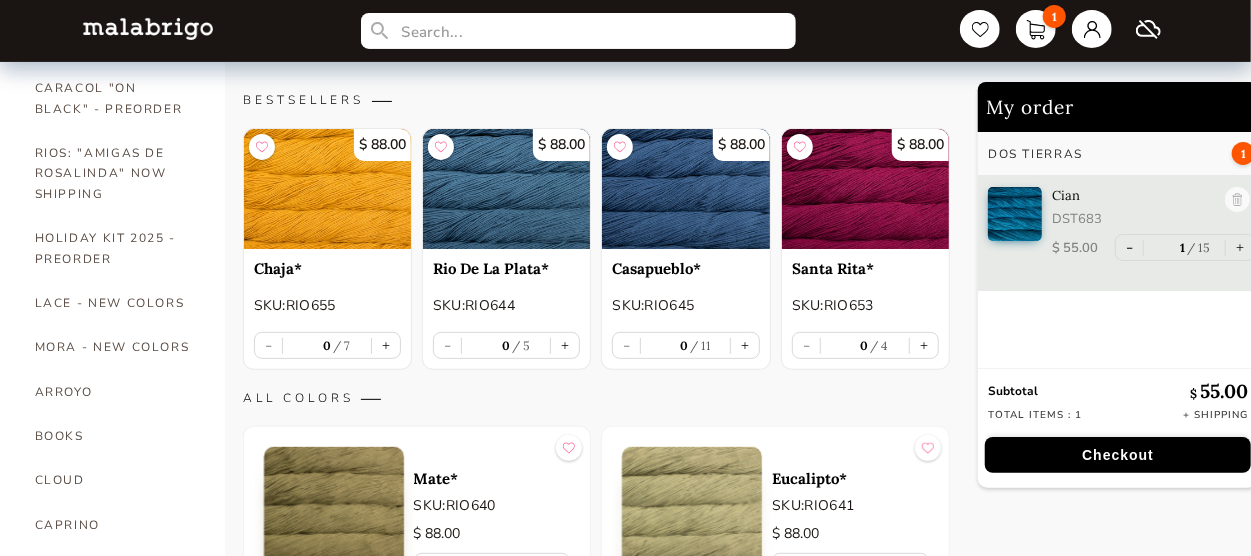 scroll, scrollTop: 566, scrollLeft: 0, axis: vertical 